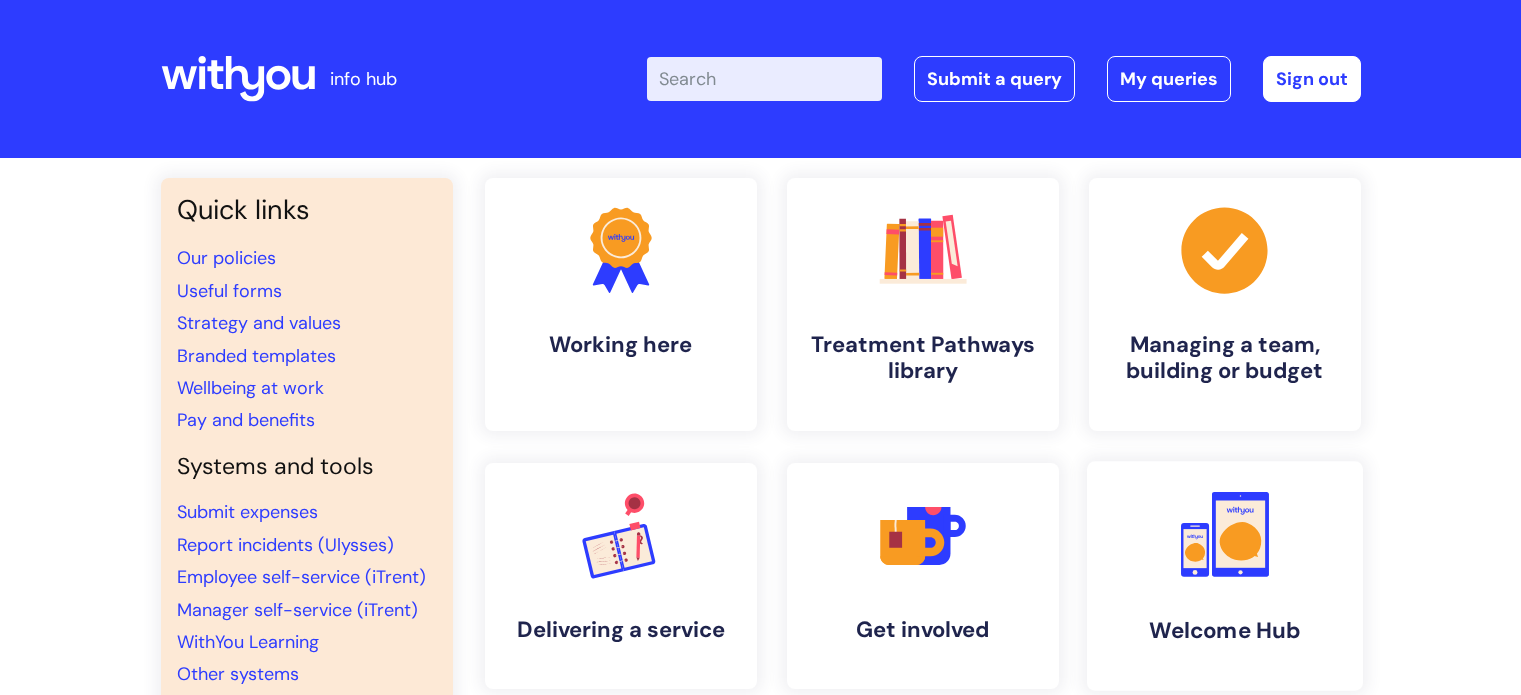 scroll, scrollTop: 0, scrollLeft: 0, axis: both 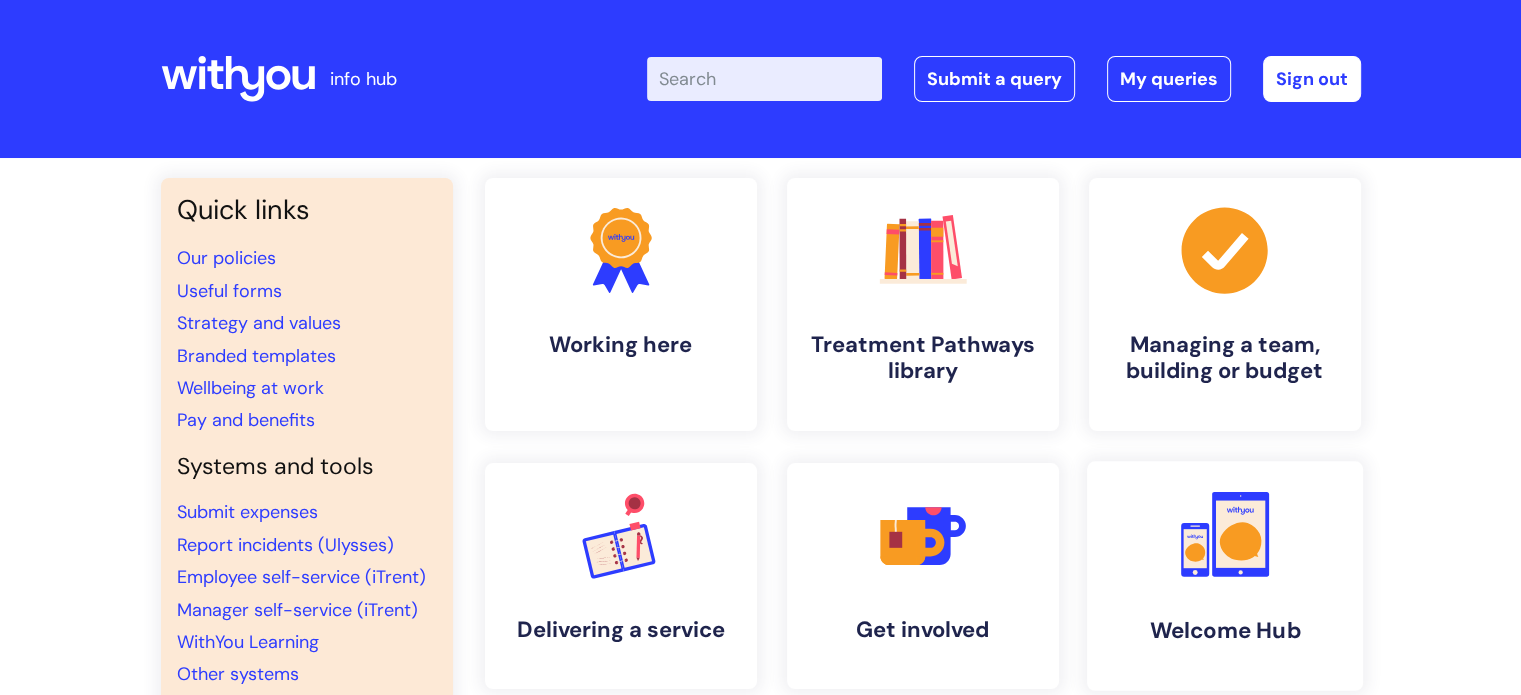 click on "Welcome Hub" at bounding box center (1225, 630) 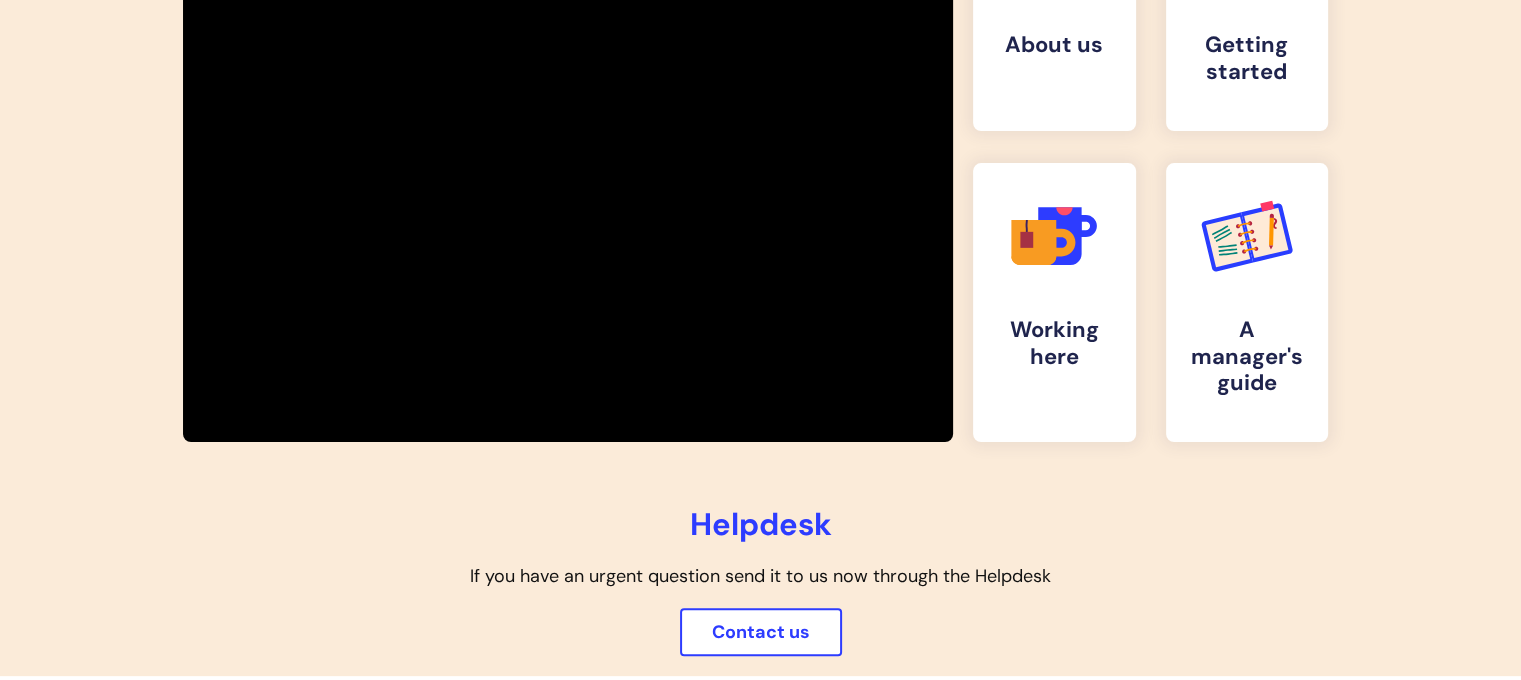 scroll, scrollTop: 500, scrollLeft: 0, axis: vertical 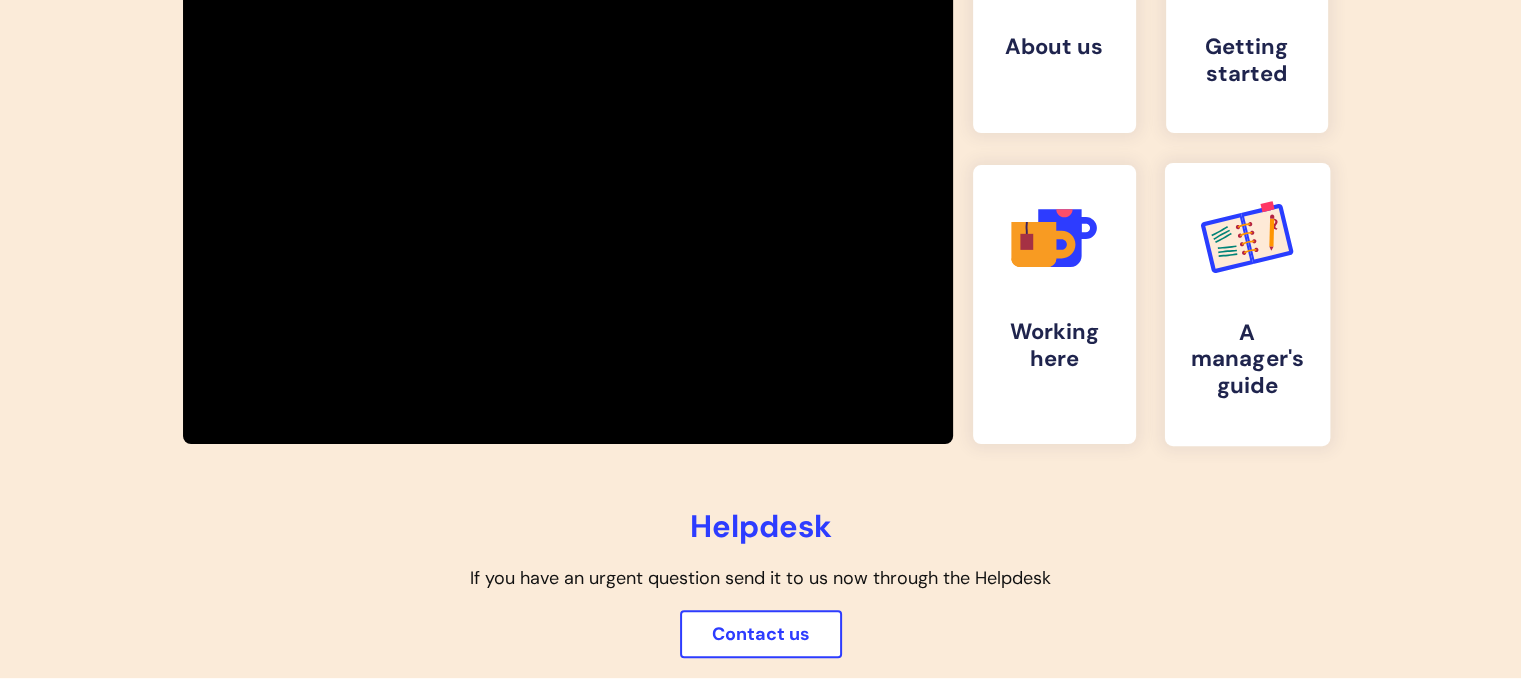 click on "A manager's guide" at bounding box center (1247, 359) 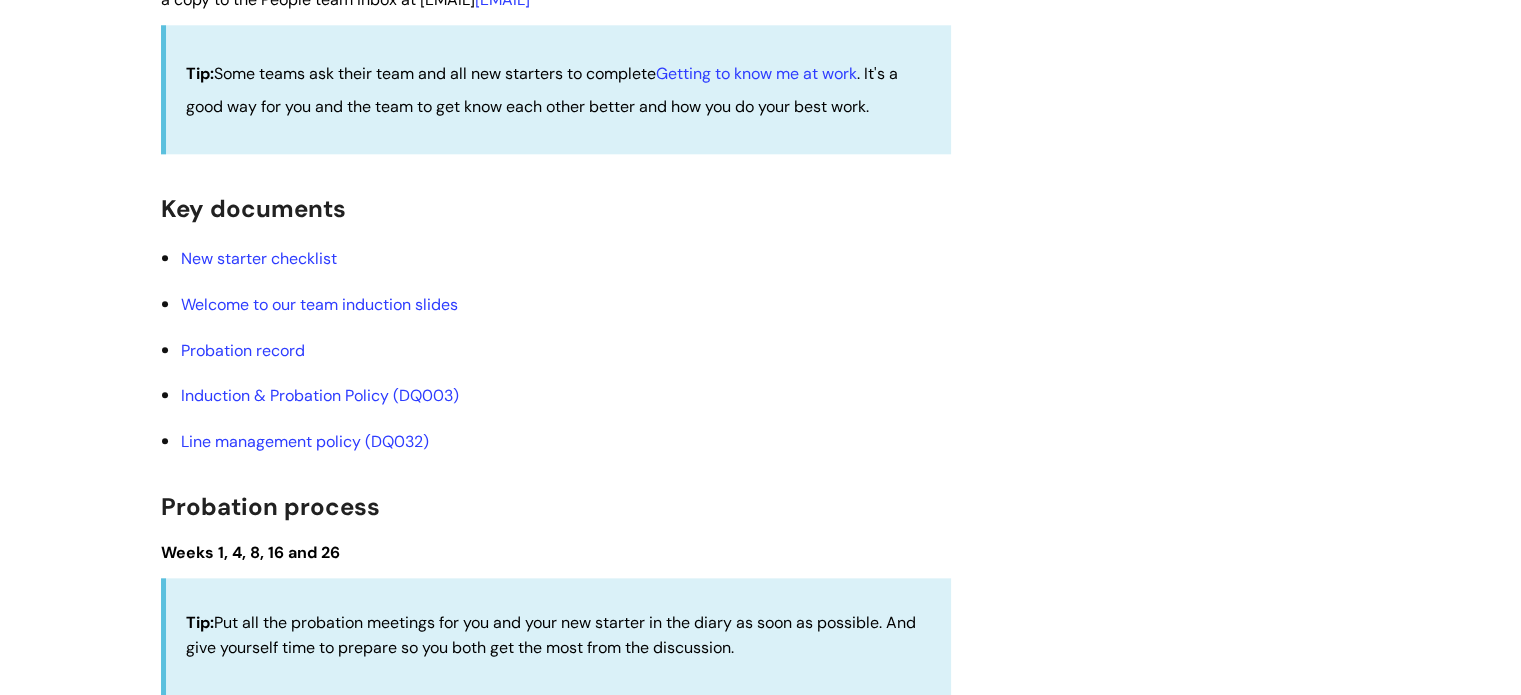 scroll, scrollTop: 2200, scrollLeft: 0, axis: vertical 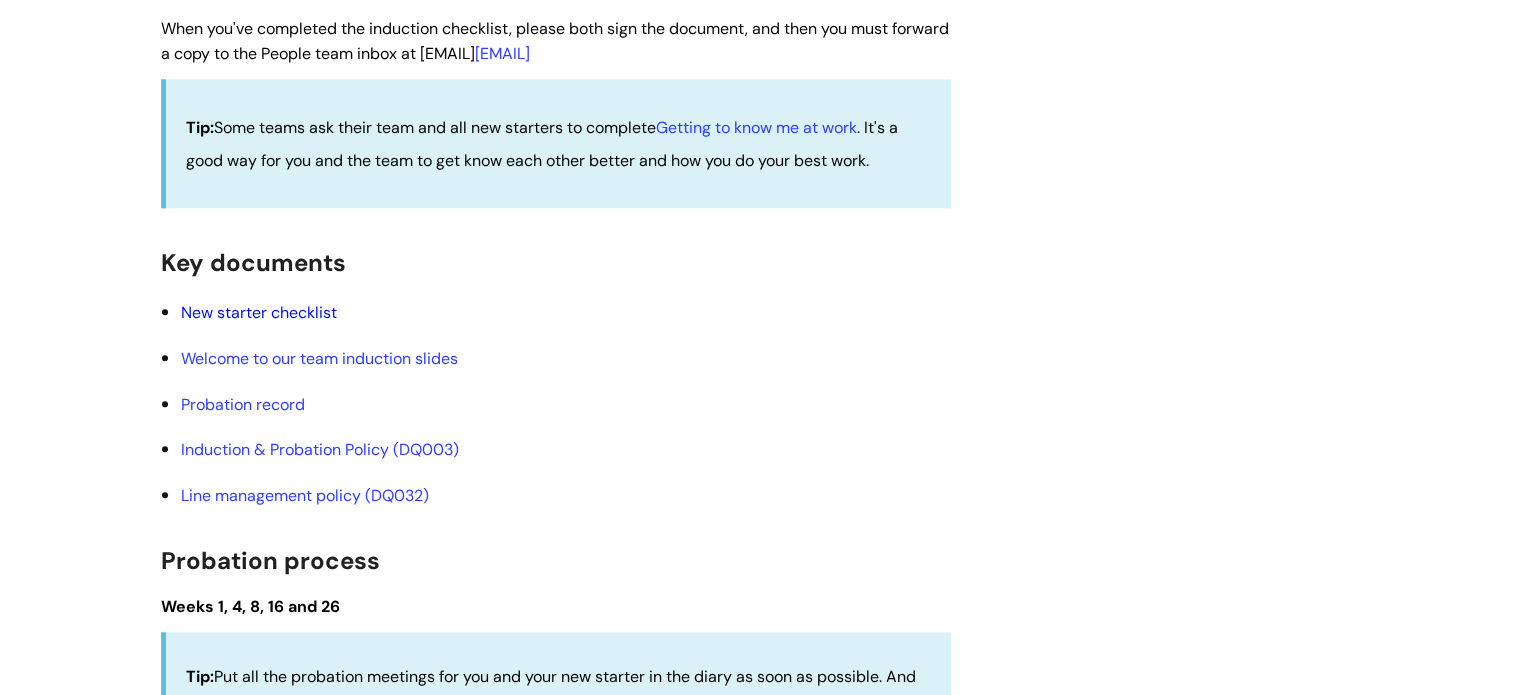 click on "New starter checklist" at bounding box center [259, 312] 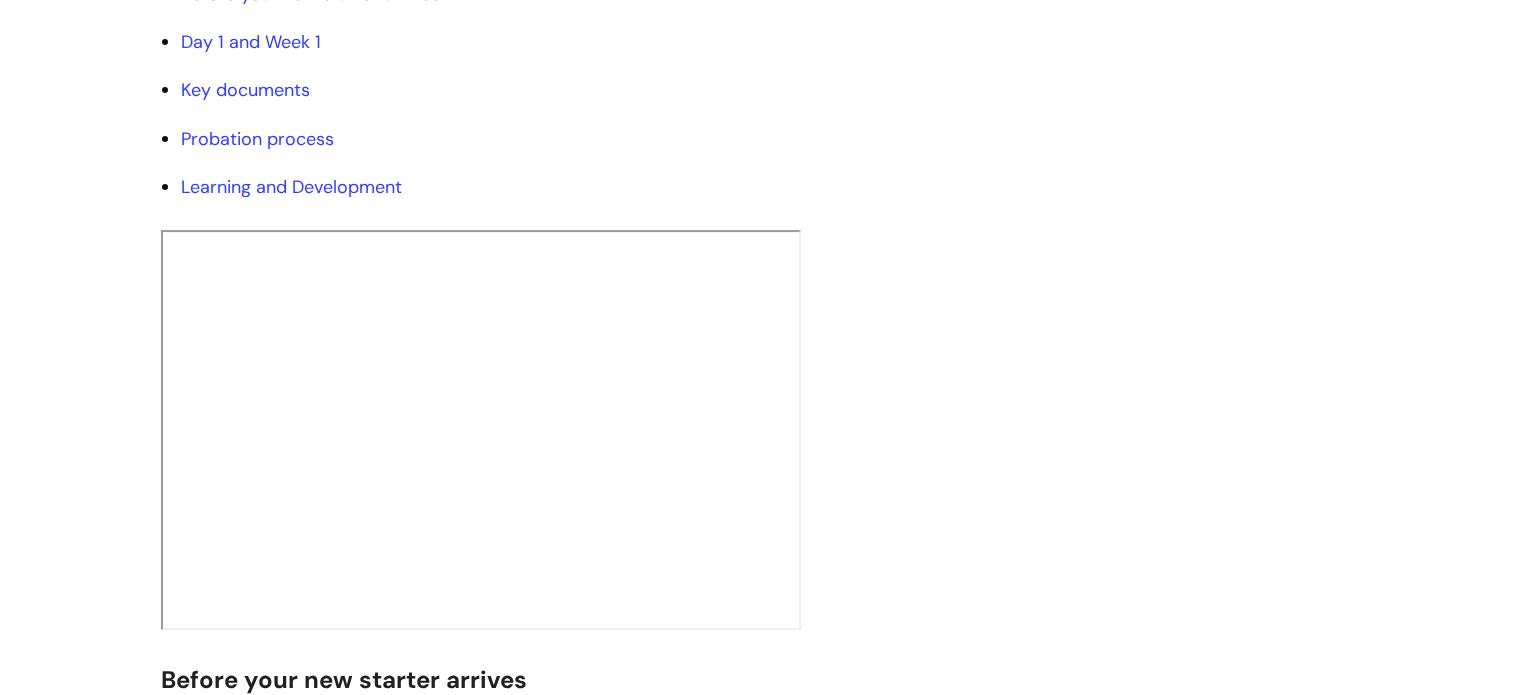 scroll, scrollTop: 0, scrollLeft: 0, axis: both 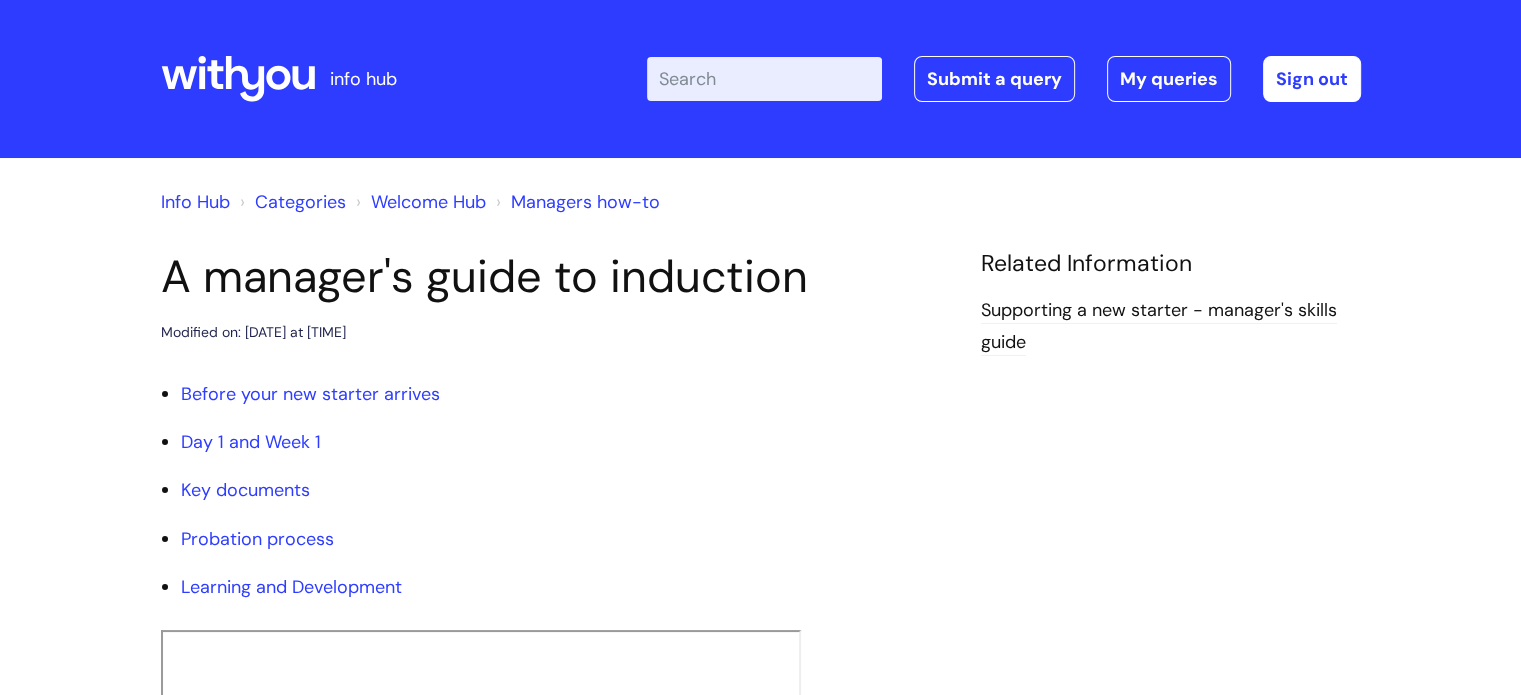 click on "Enter your search term here..." at bounding box center (764, 79) 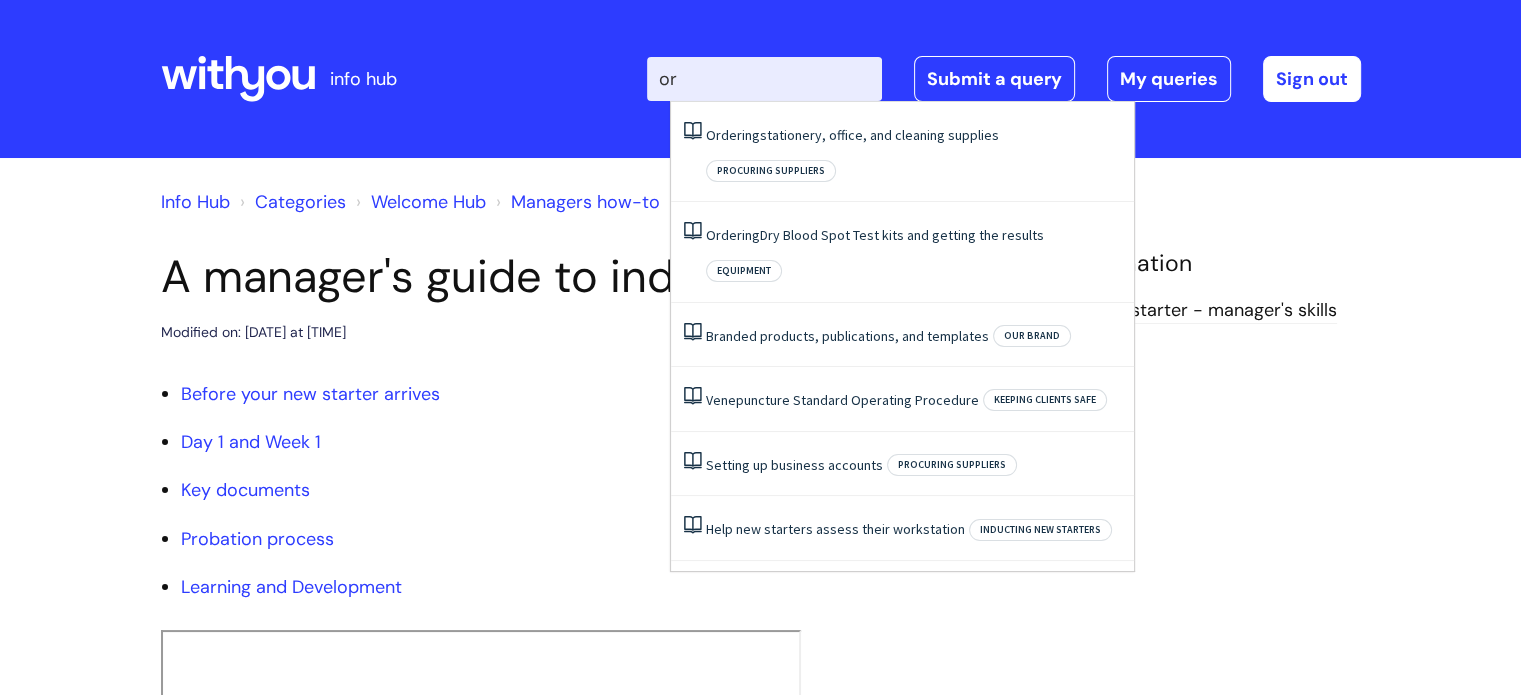 type on "o" 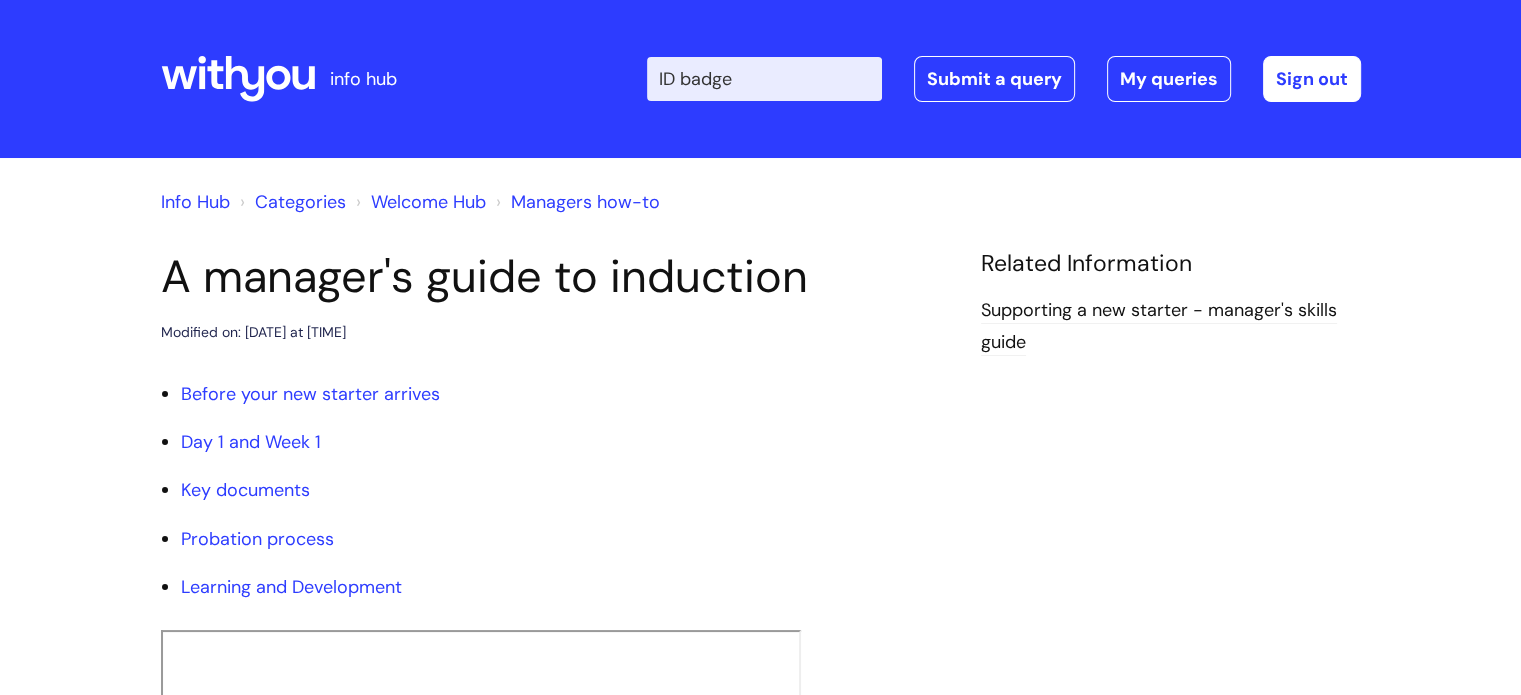 type on "ID badge" 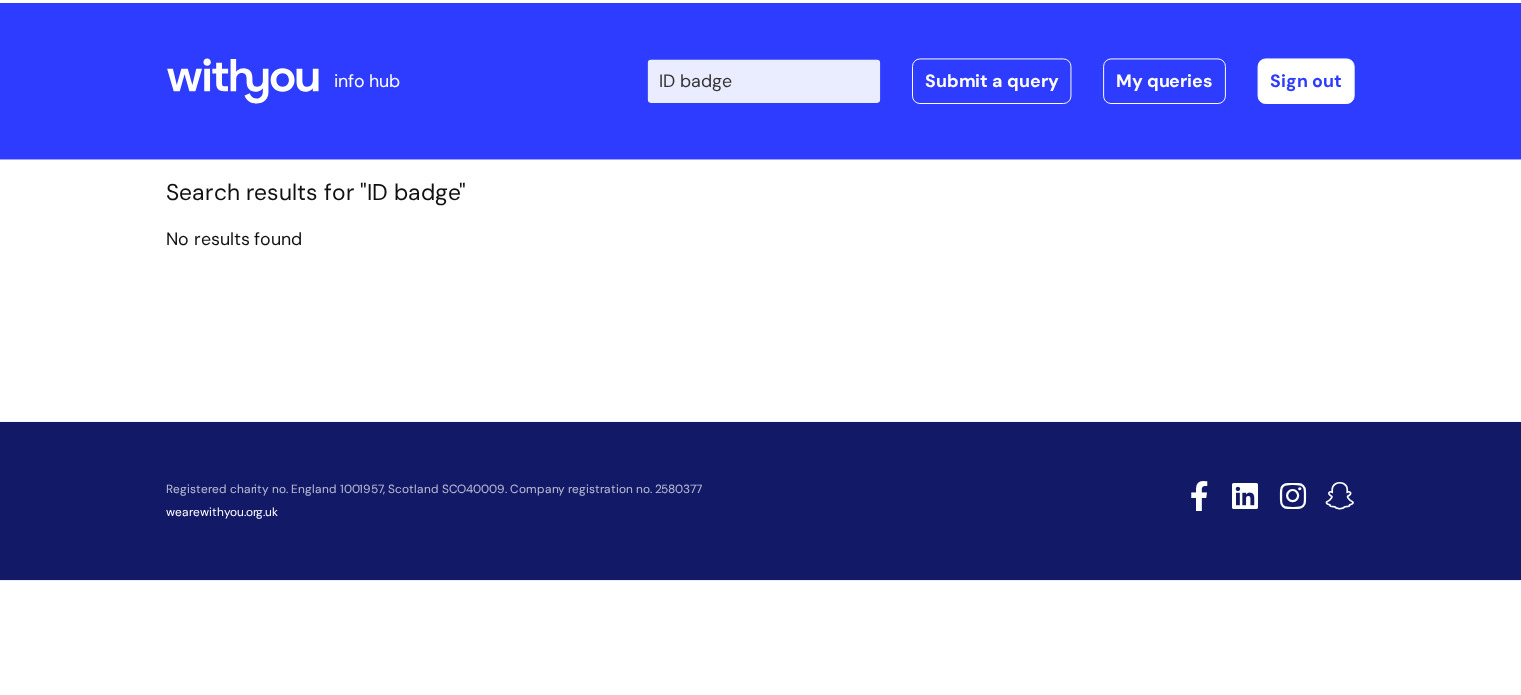 scroll, scrollTop: 0, scrollLeft: 0, axis: both 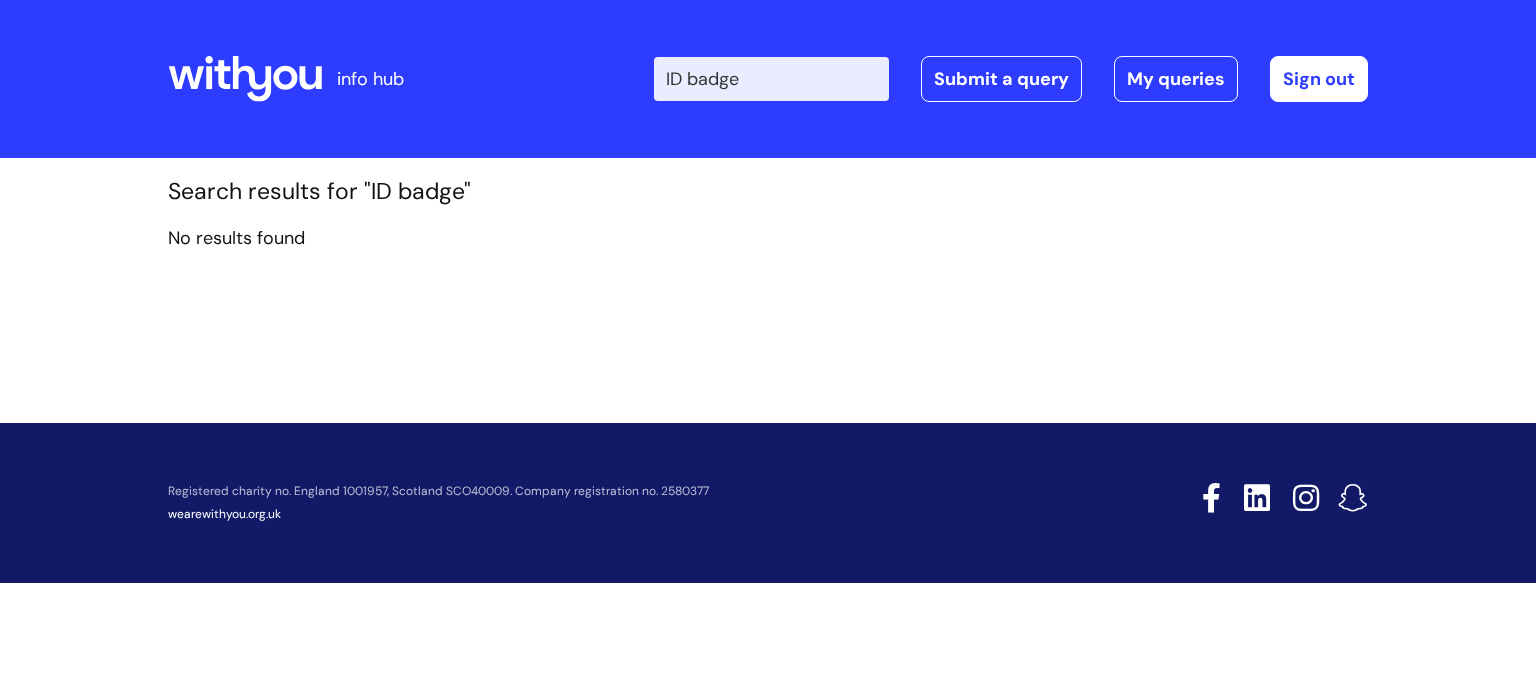 click on "ID badge" at bounding box center (771, 79) 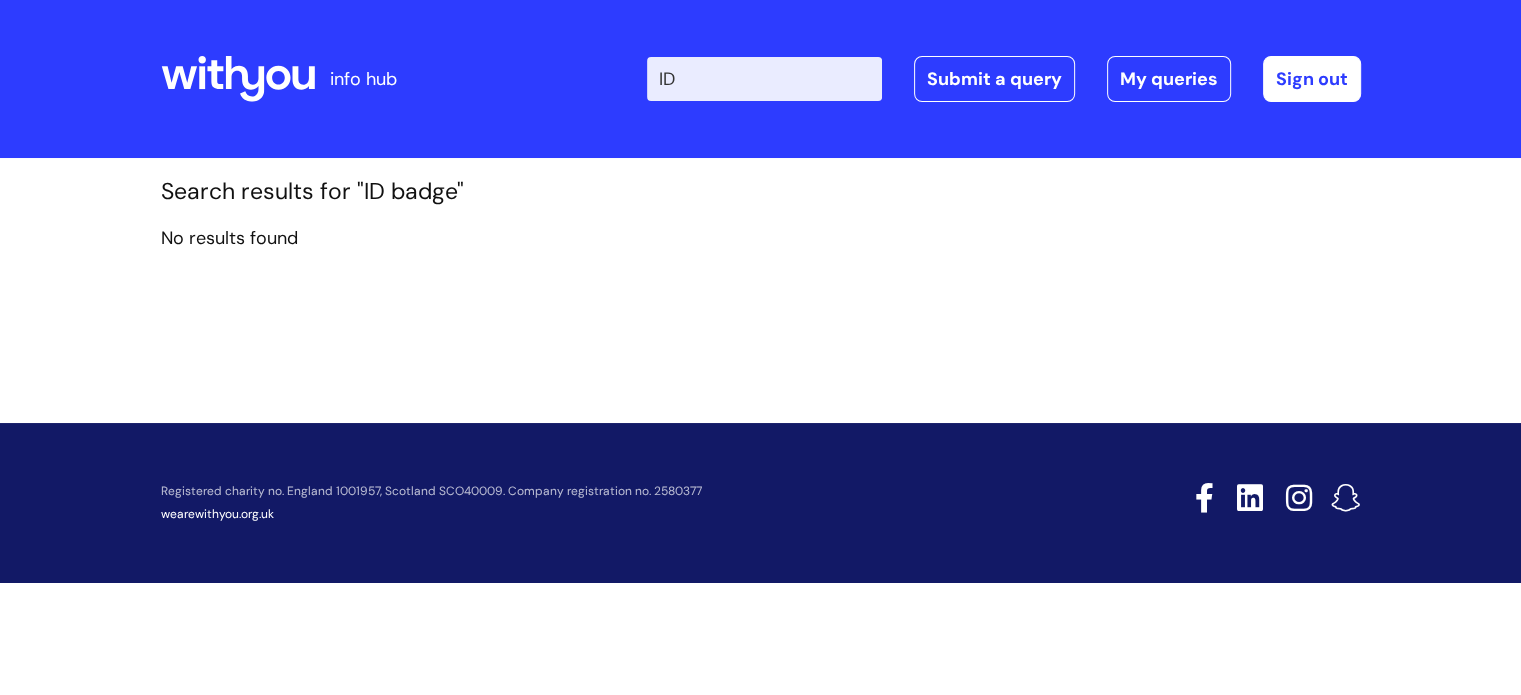 type on "I" 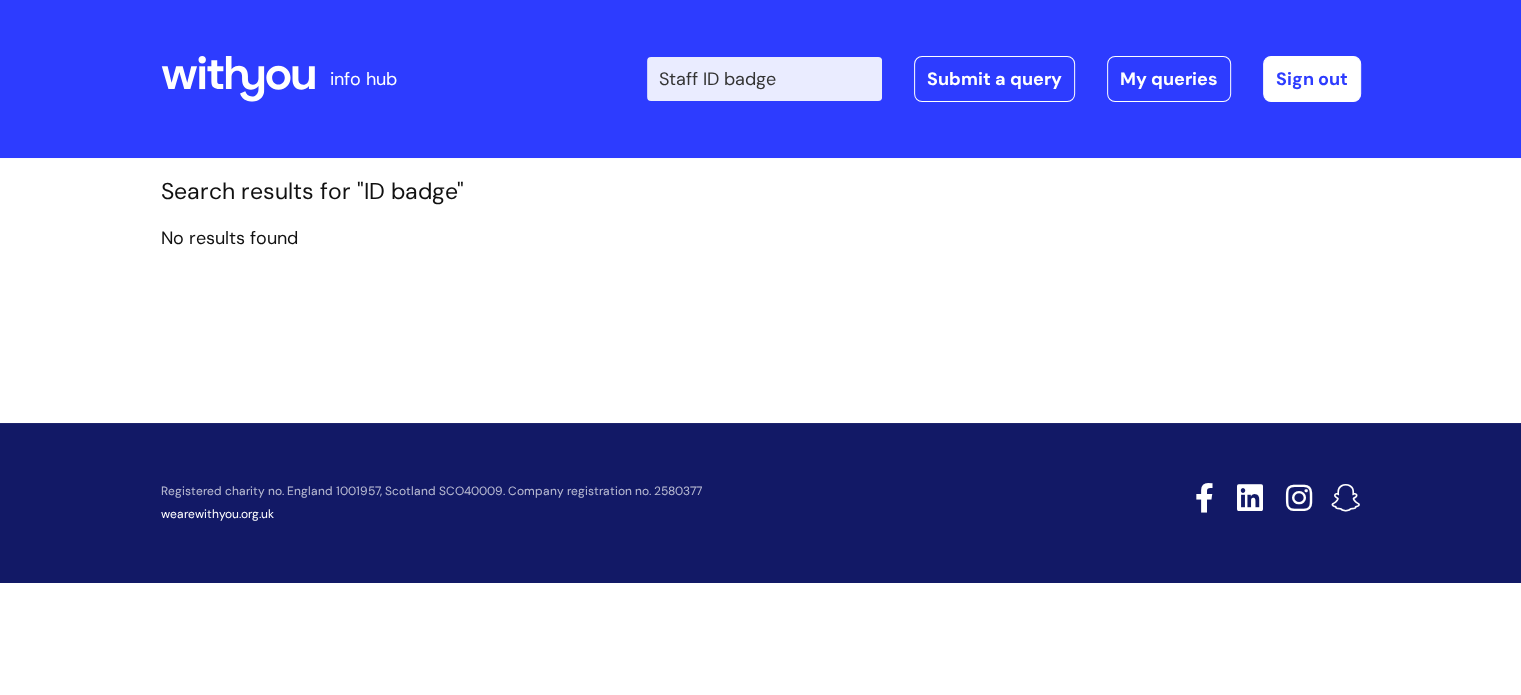 type on "Staff ID badge" 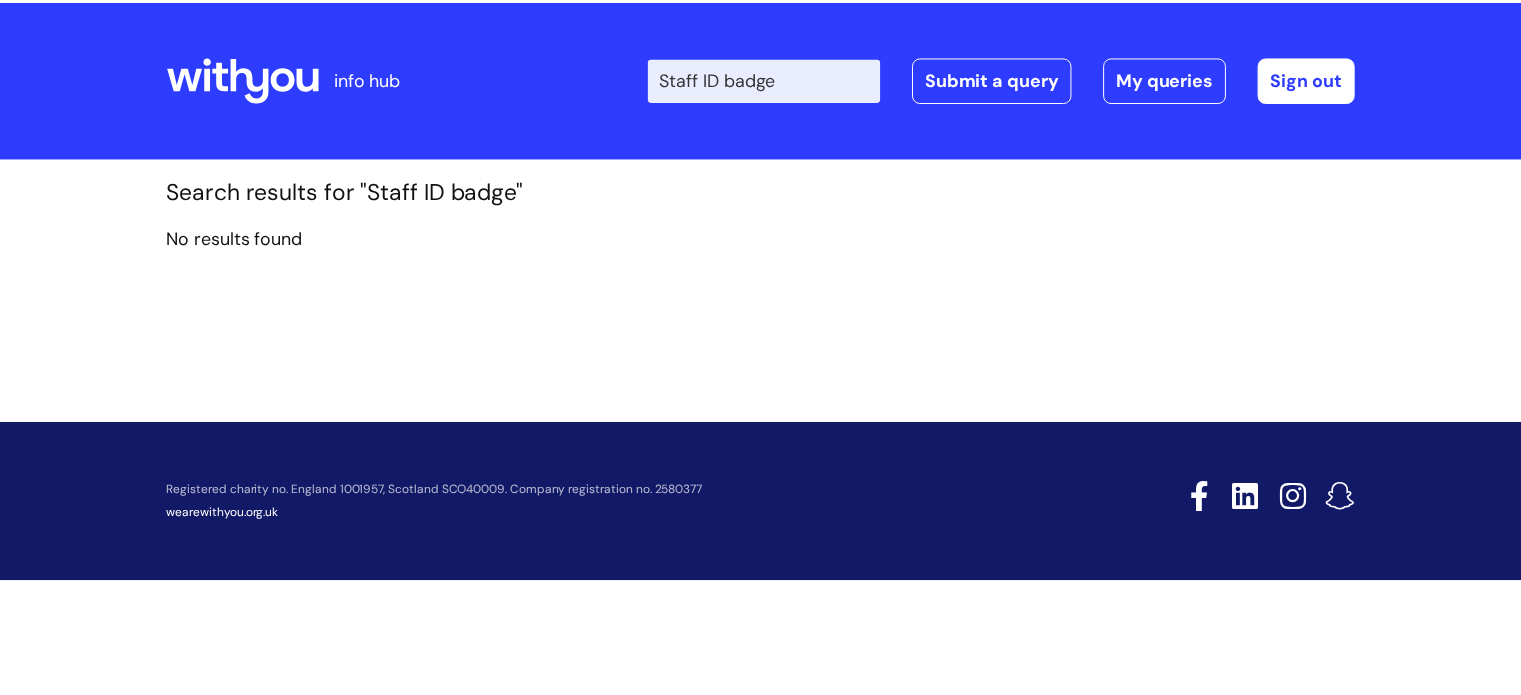 scroll, scrollTop: 0, scrollLeft: 0, axis: both 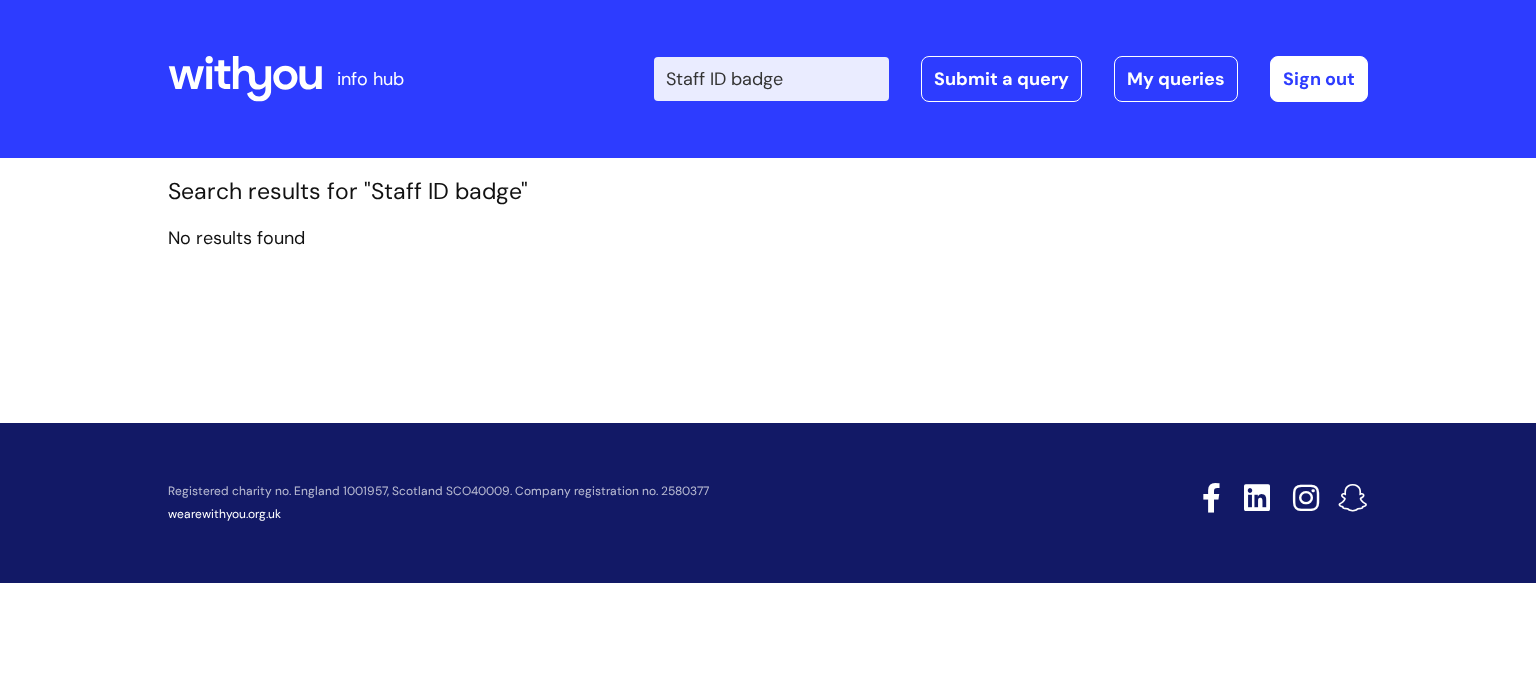 click on "Staff ID badge" at bounding box center (771, 79) 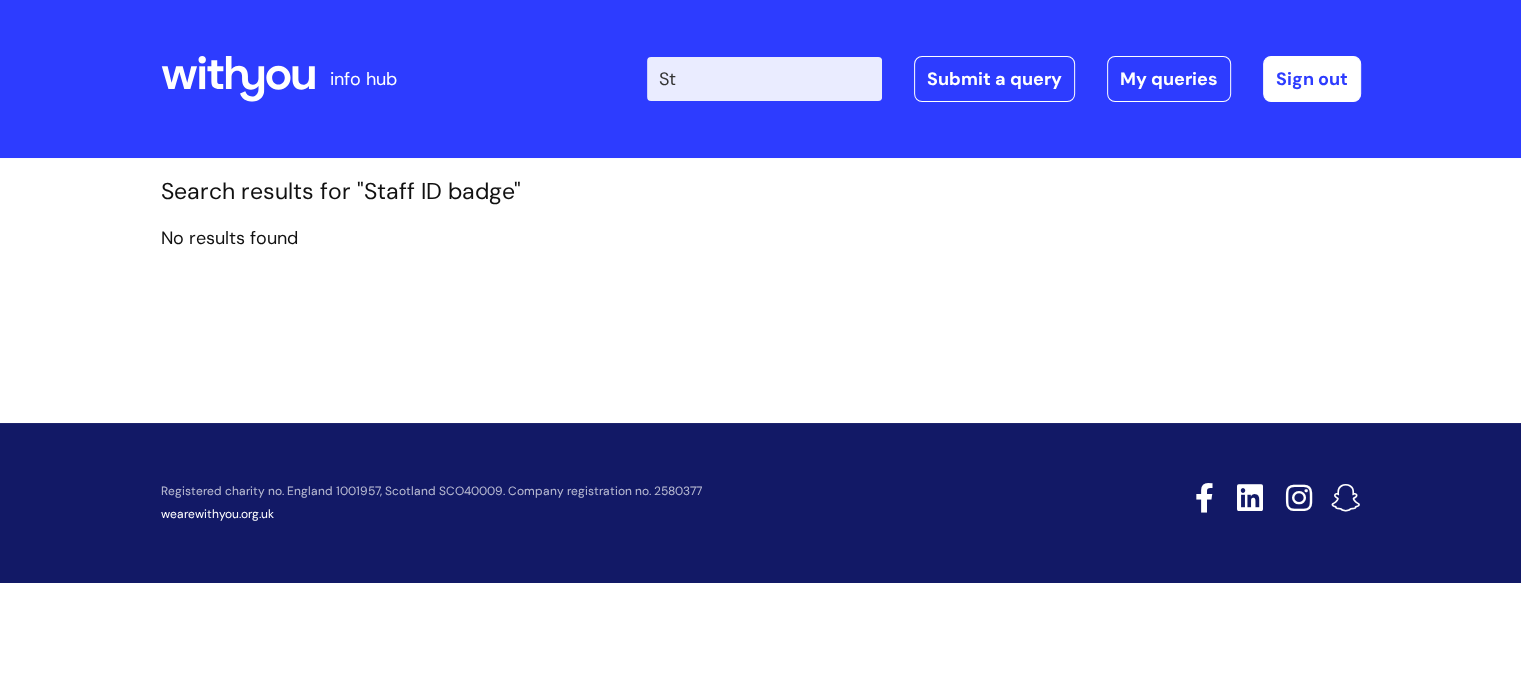 type on "S" 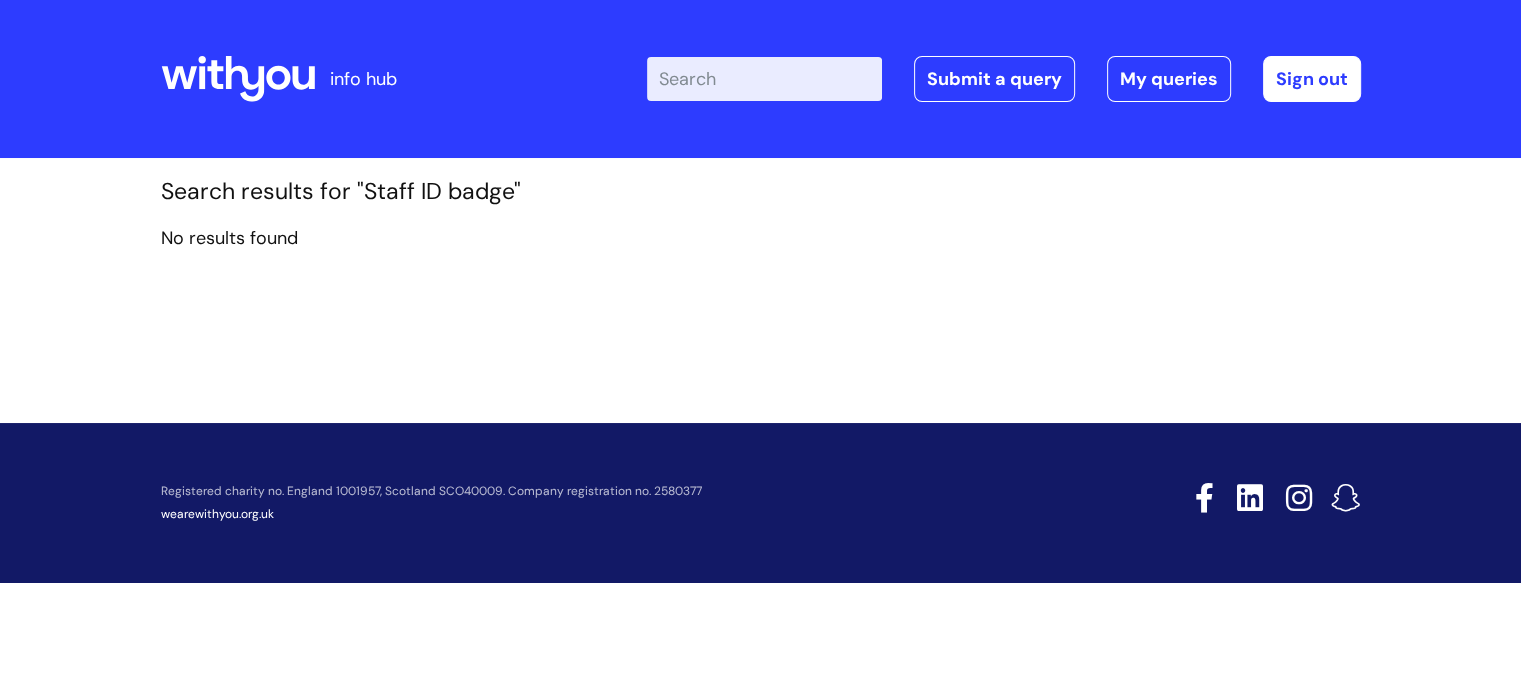 type 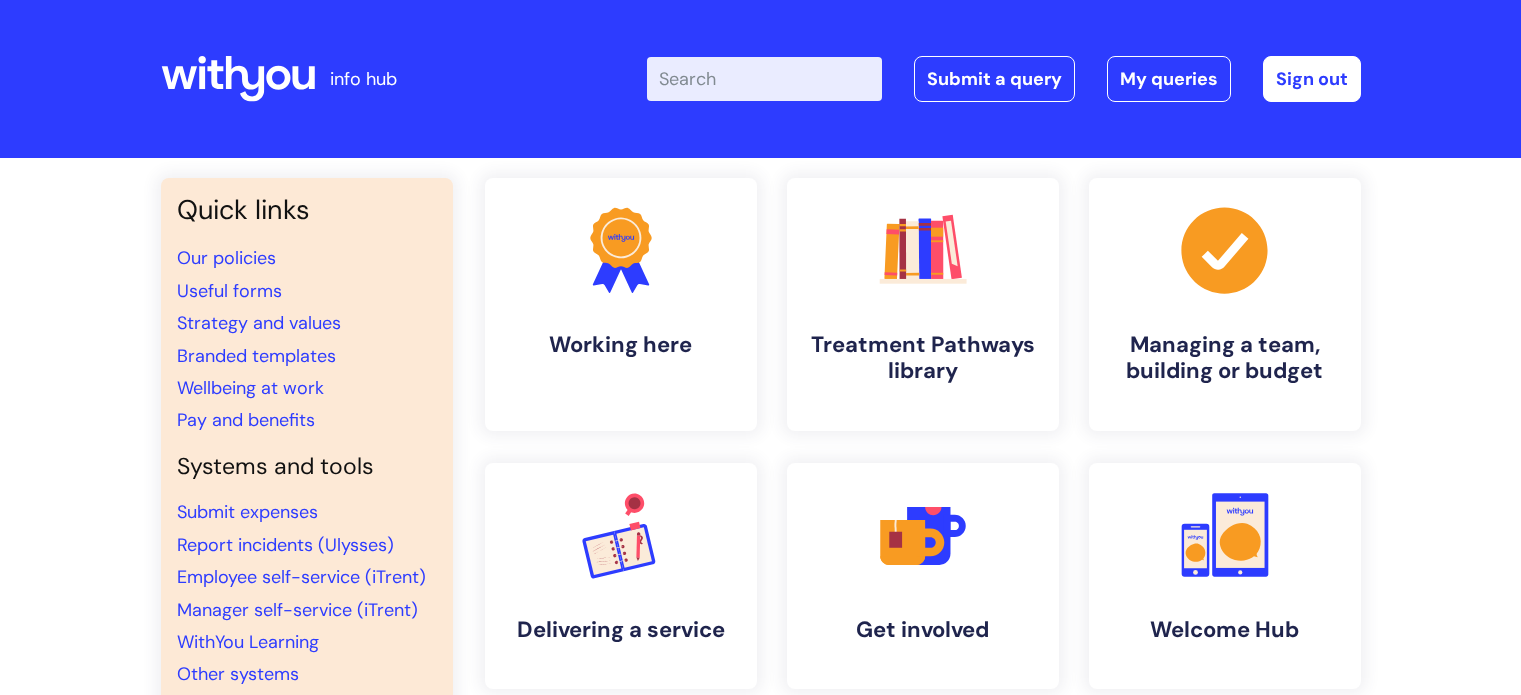 scroll, scrollTop: 0, scrollLeft: 0, axis: both 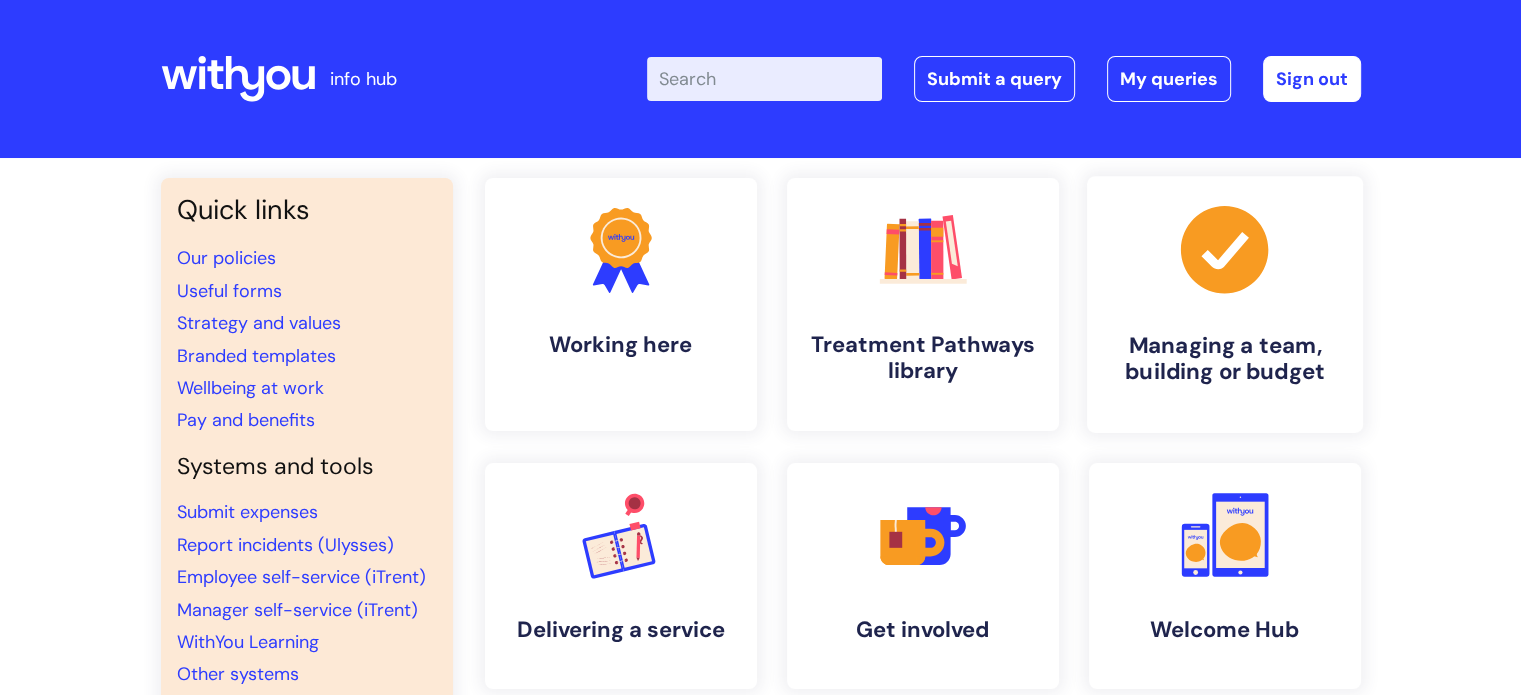 click on "Managing a team, building or budget" at bounding box center (1225, 359) 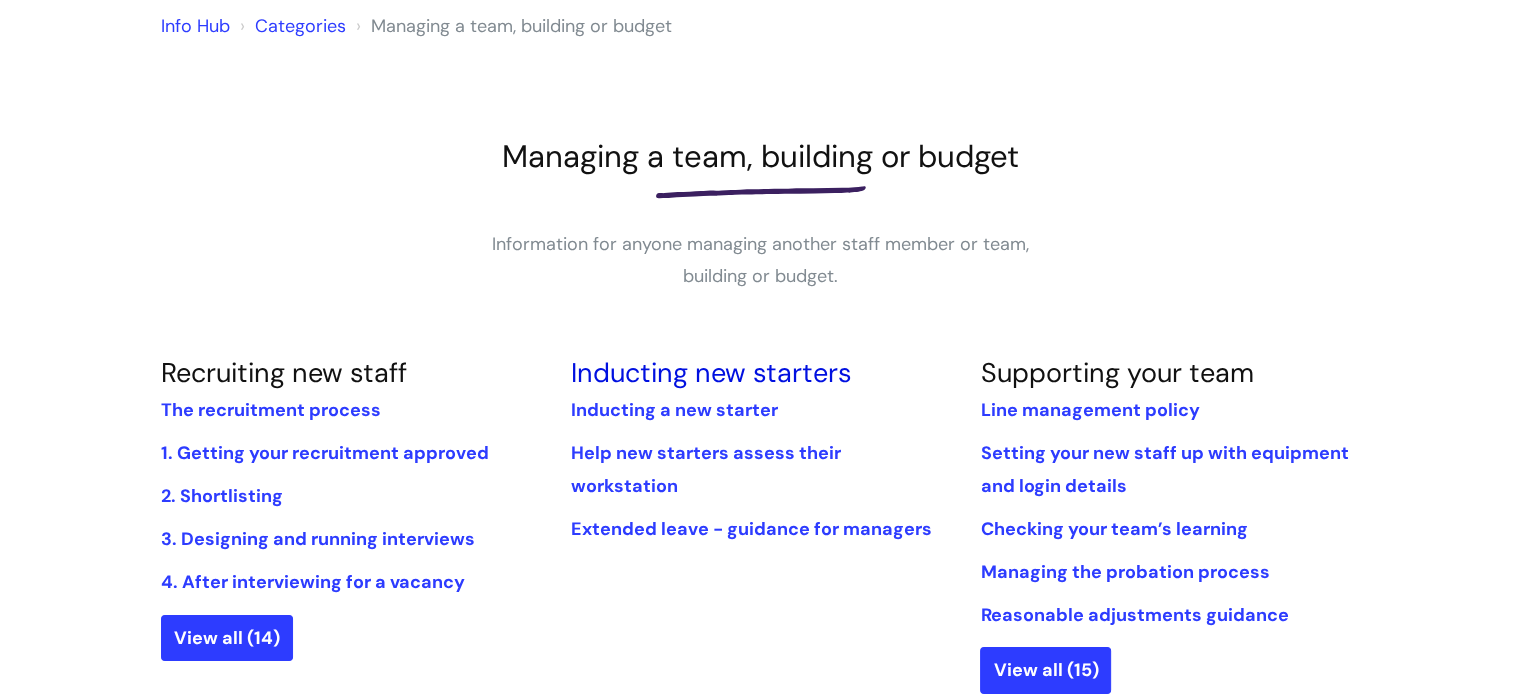scroll, scrollTop: 200, scrollLeft: 0, axis: vertical 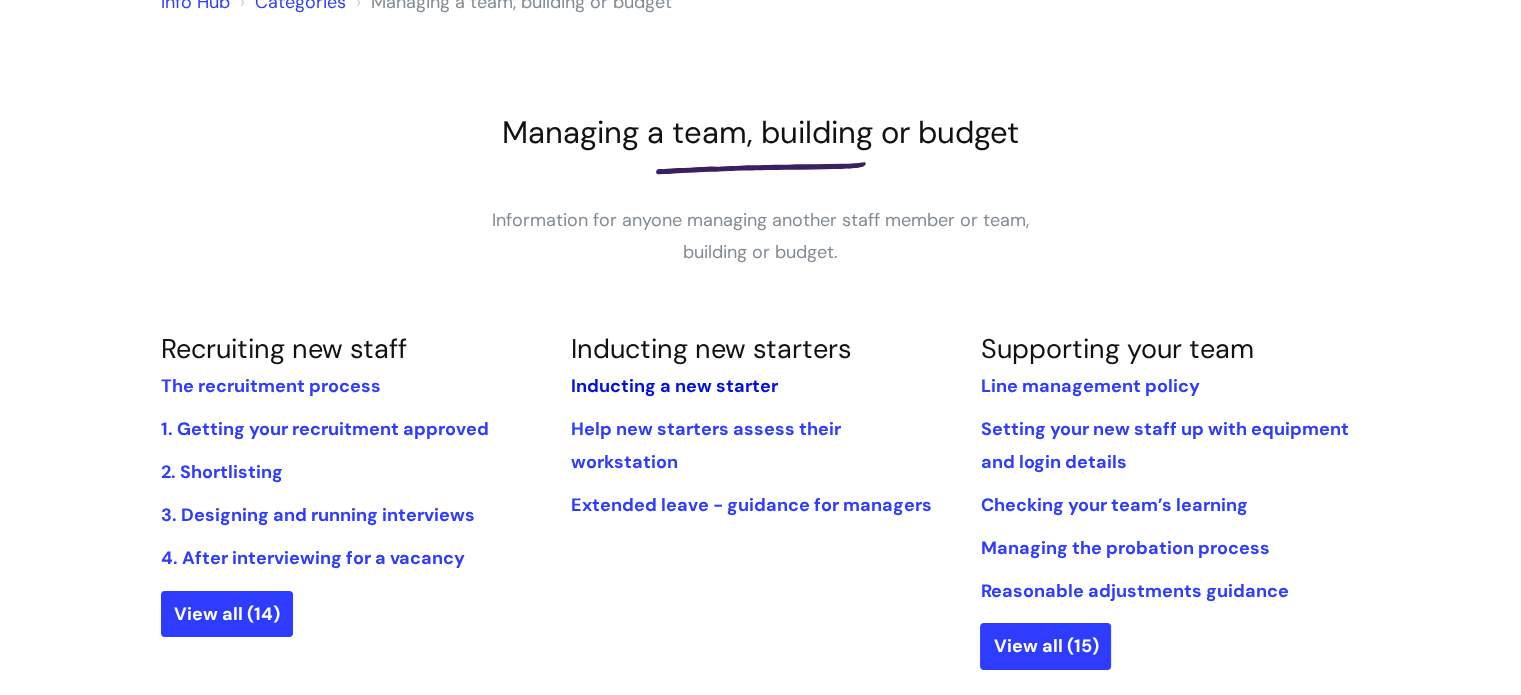 click on "Inducting a new starter" at bounding box center [673, 386] 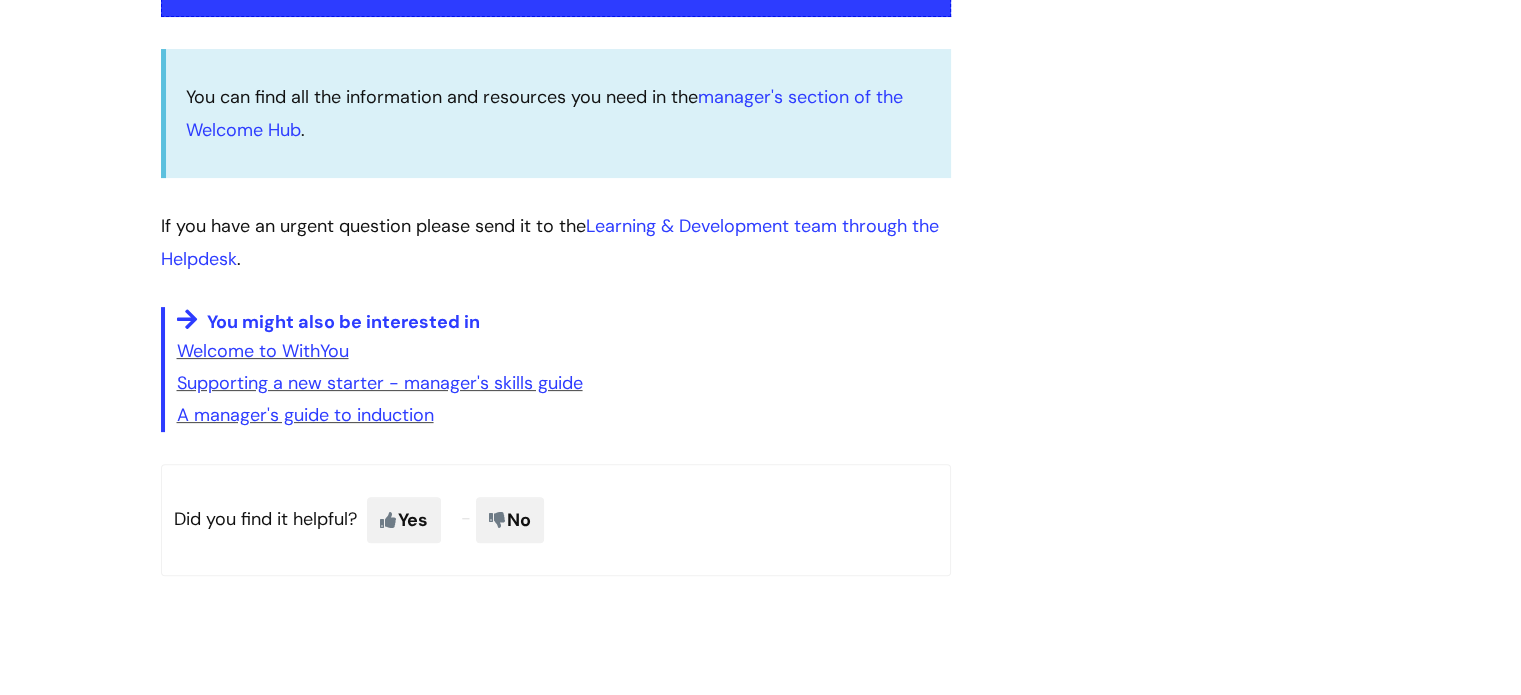 scroll, scrollTop: 500, scrollLeft: 0, axis: vertical 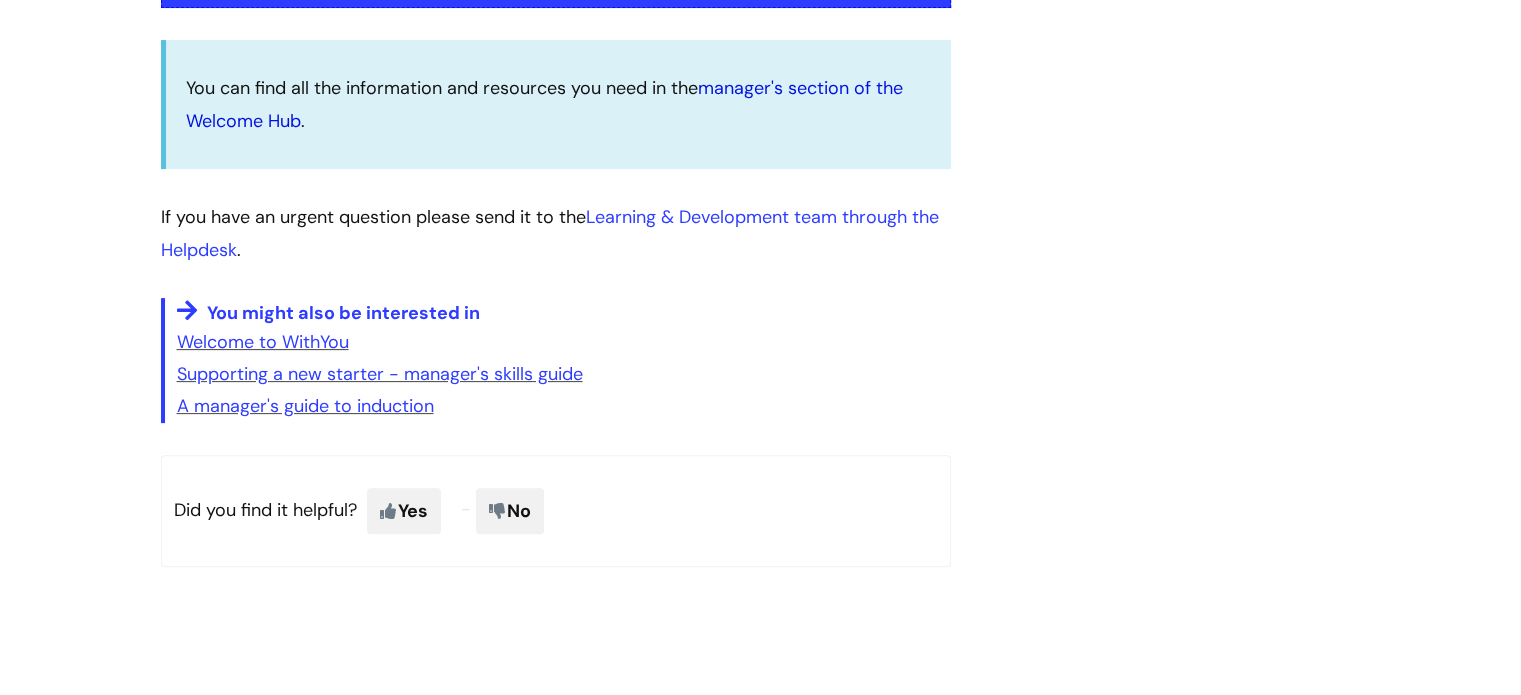 click on "manager's section of the Welcome Hub" at bounding box center [544, 104] 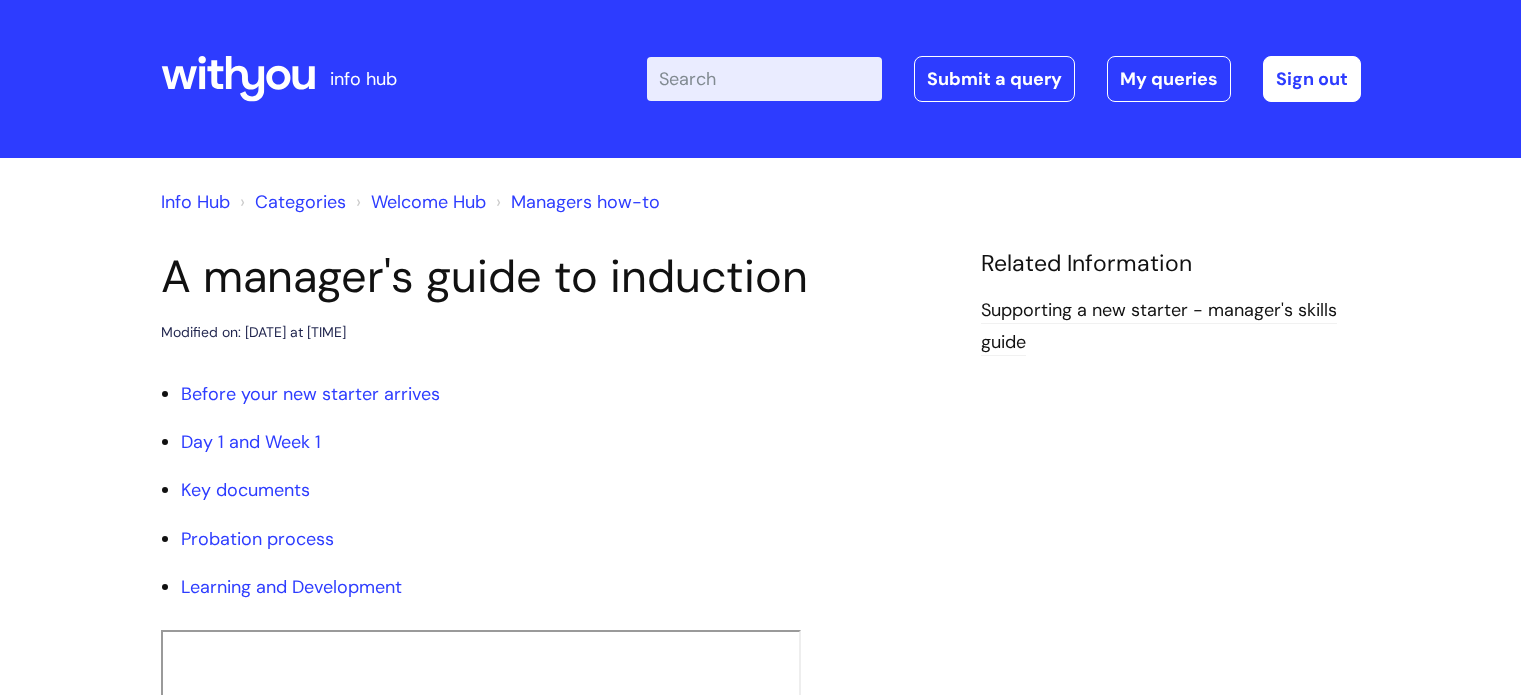 scroll, scrollTop: 0, scrollLeft: 0, axis: both 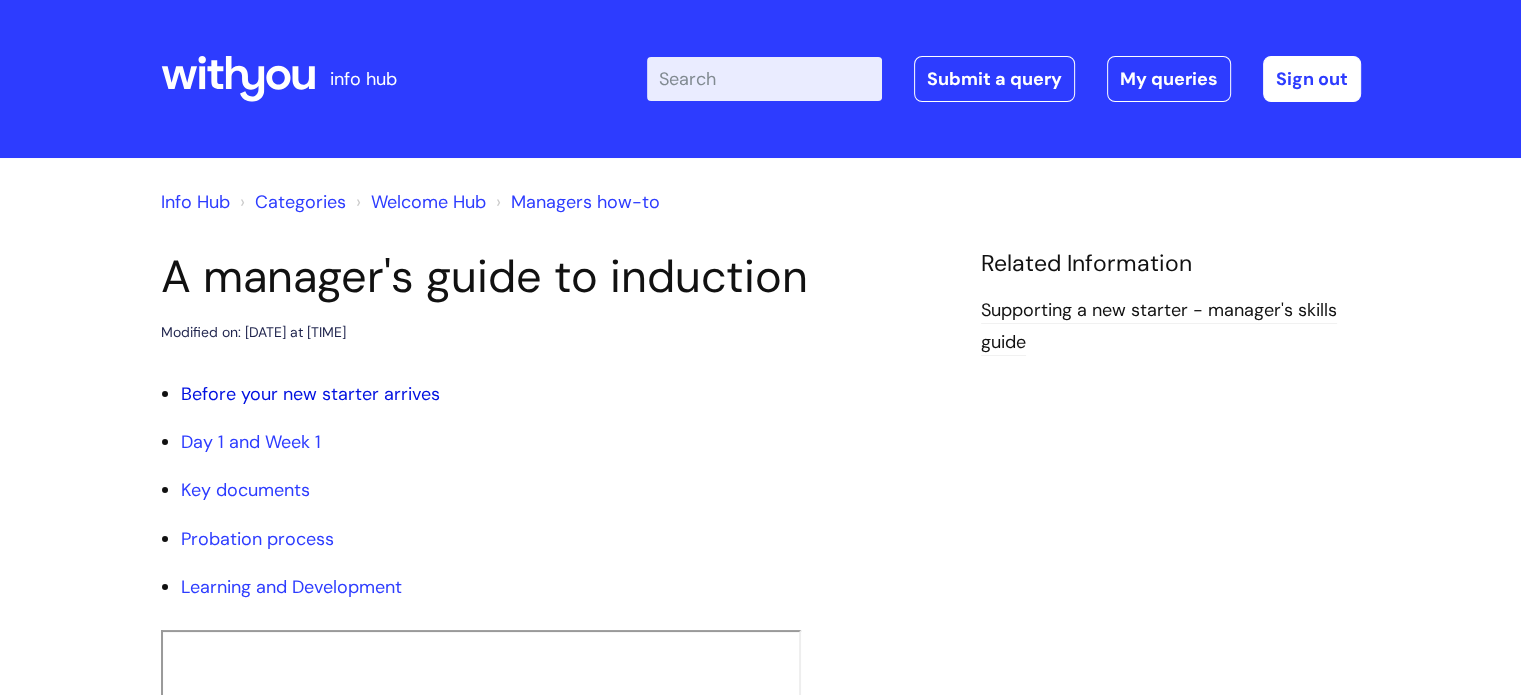 click on "Before your new starter arrives" at bounding box center [310, 394] 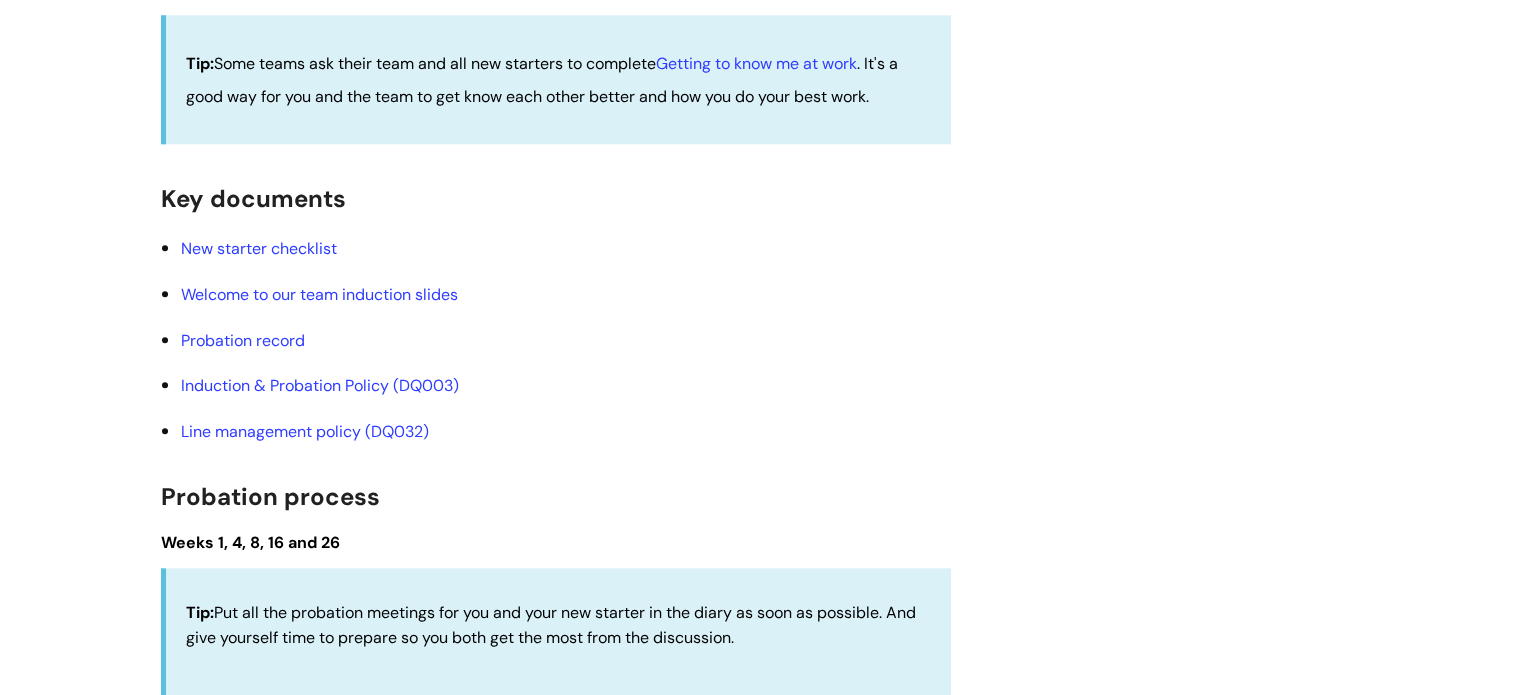 scroll, scrollTop: 2256, scrollLeft: 0, axis: vertical 